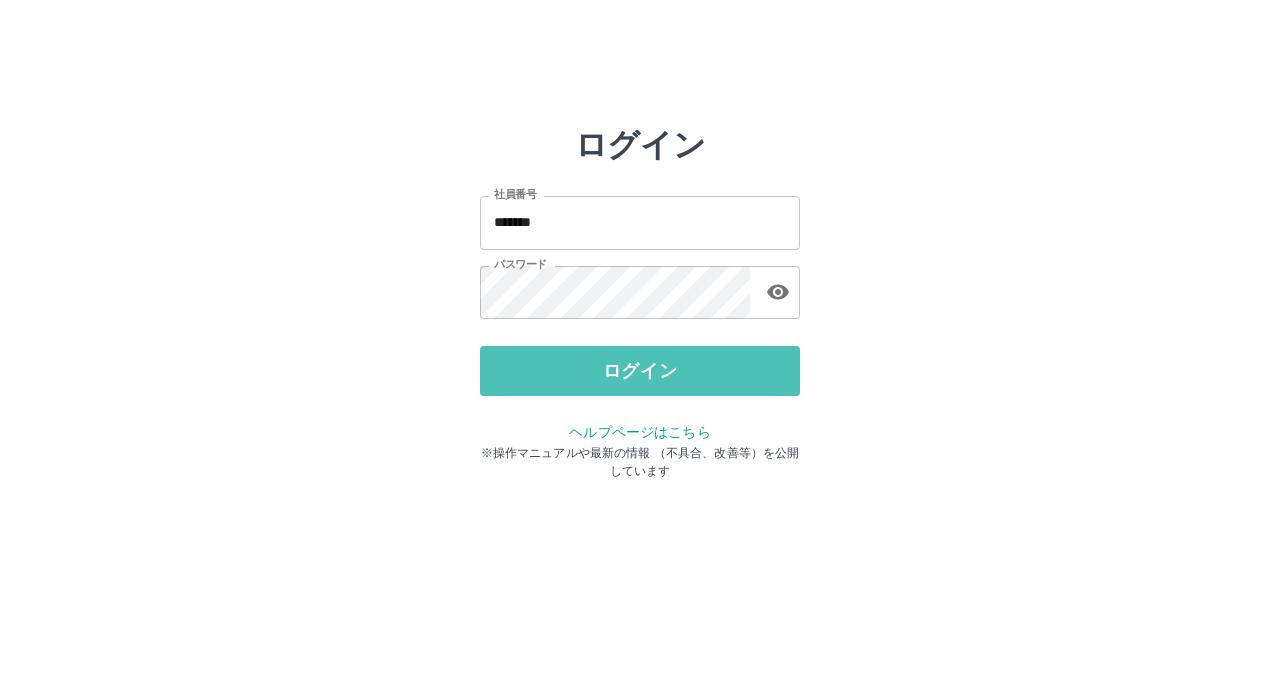 click on "ログイン" at bounding box center [640, 371] 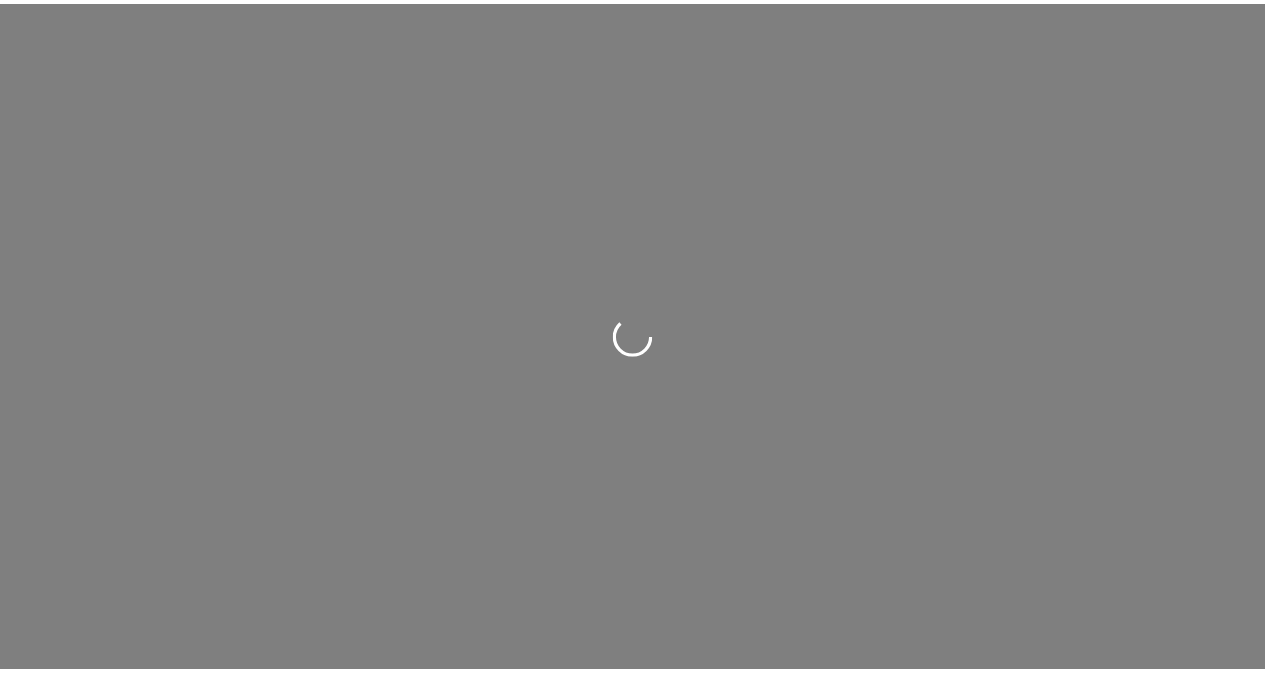 scroll, scrollTop: 0, scrollLeft: 0, axis: both 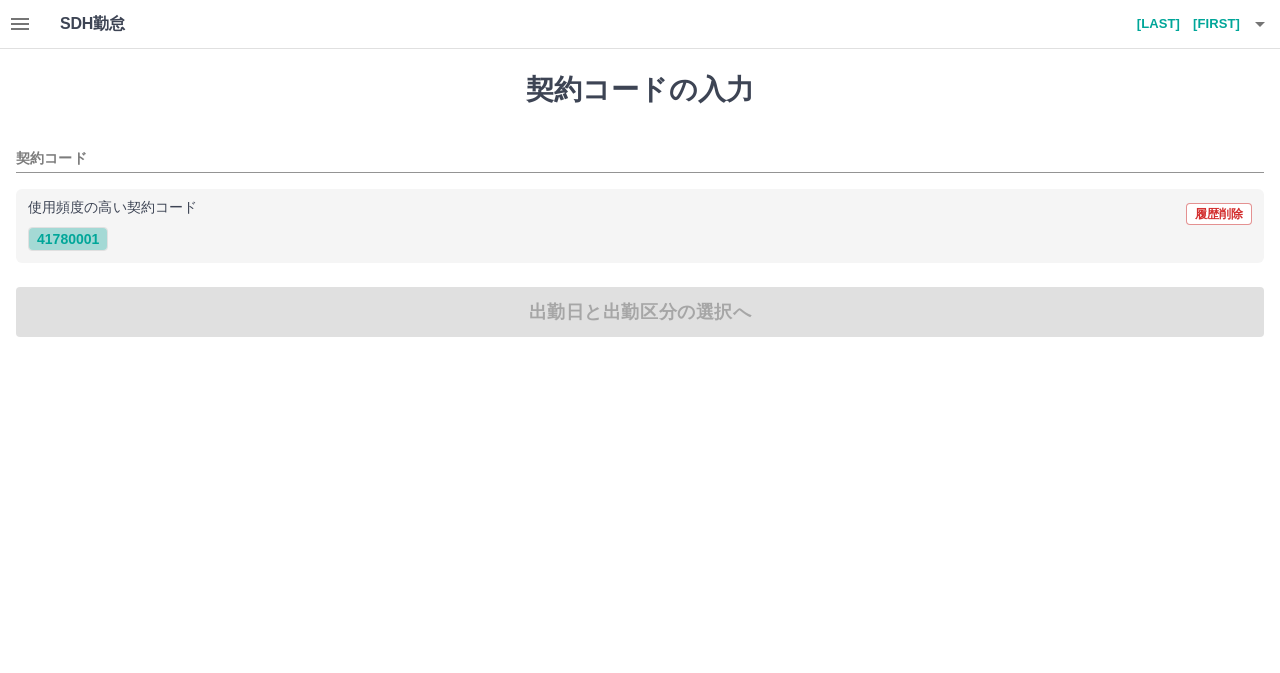 click on "41780001" at bounding box center (68, 239) 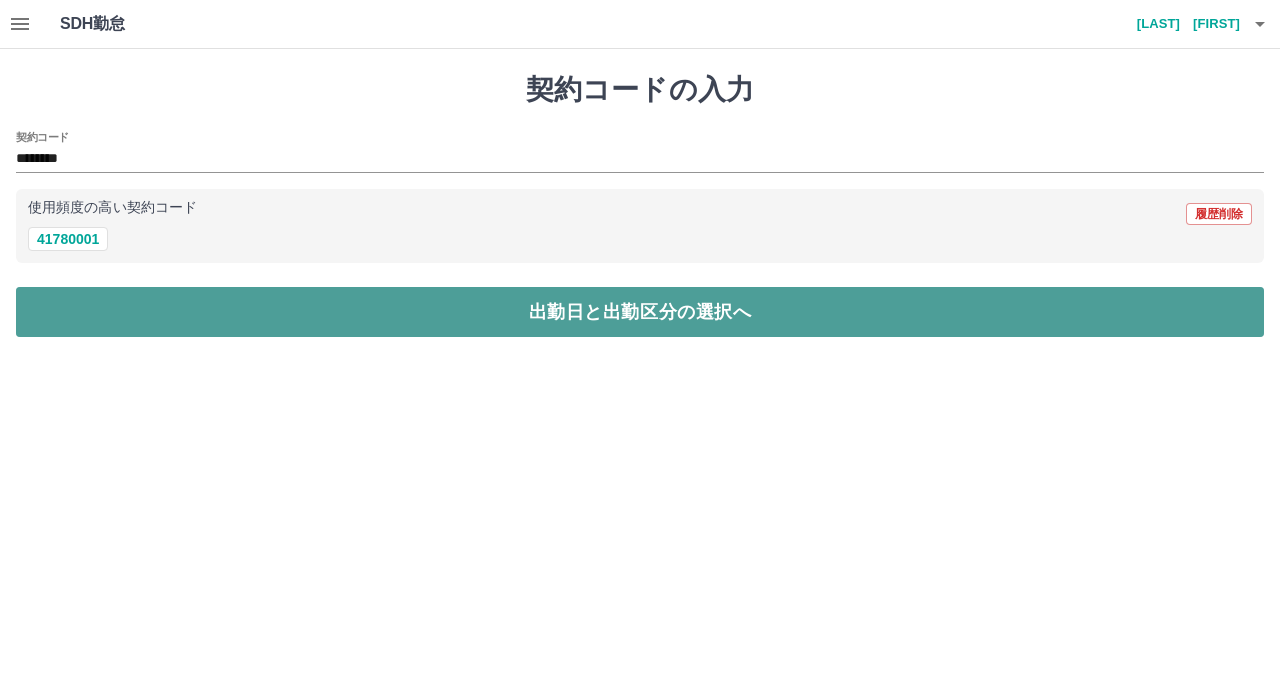 click on "出勤日と出勤区分の選択へ" at bounding box center [640, 312] 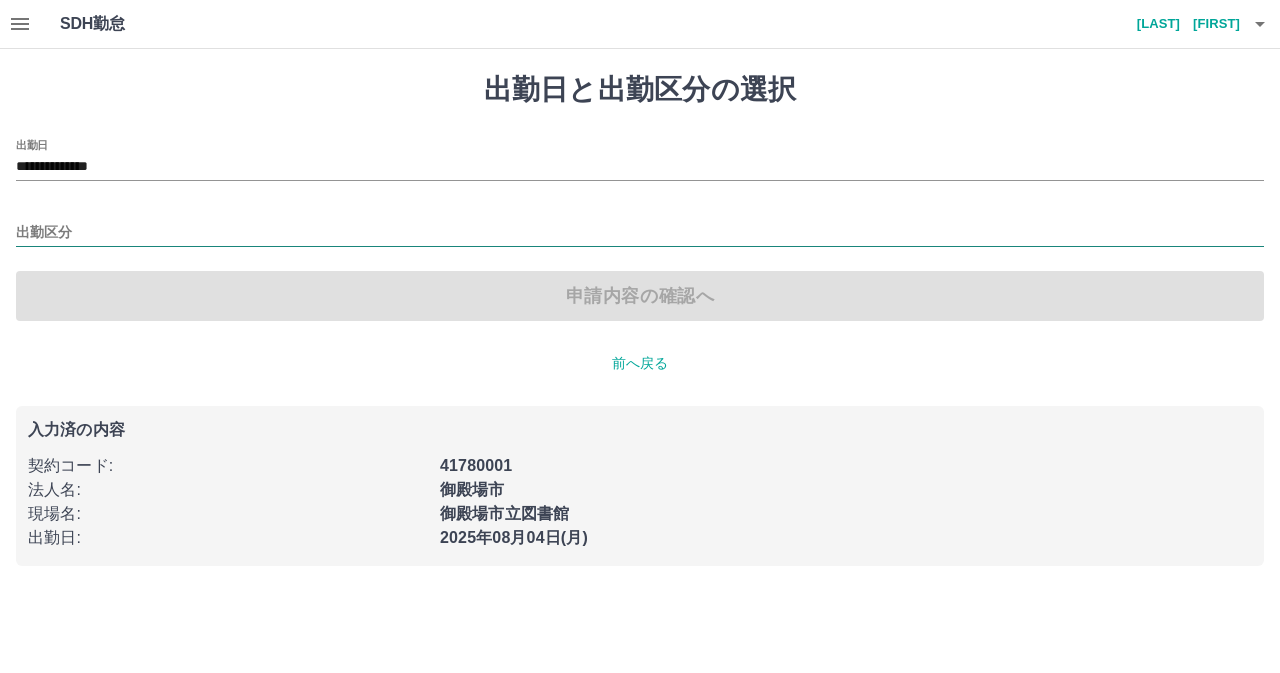 click on "出勤区分" at bounding box center (640, 233) 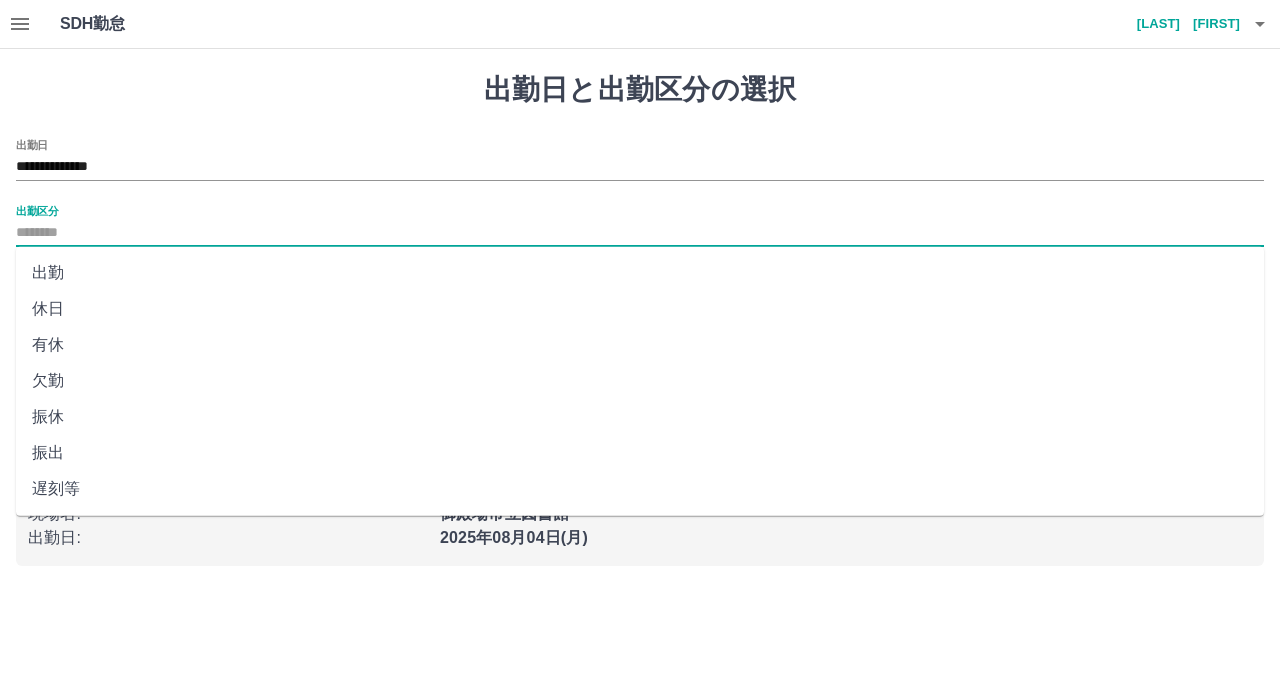 click on "出勤" at bounding box center (640, 273) 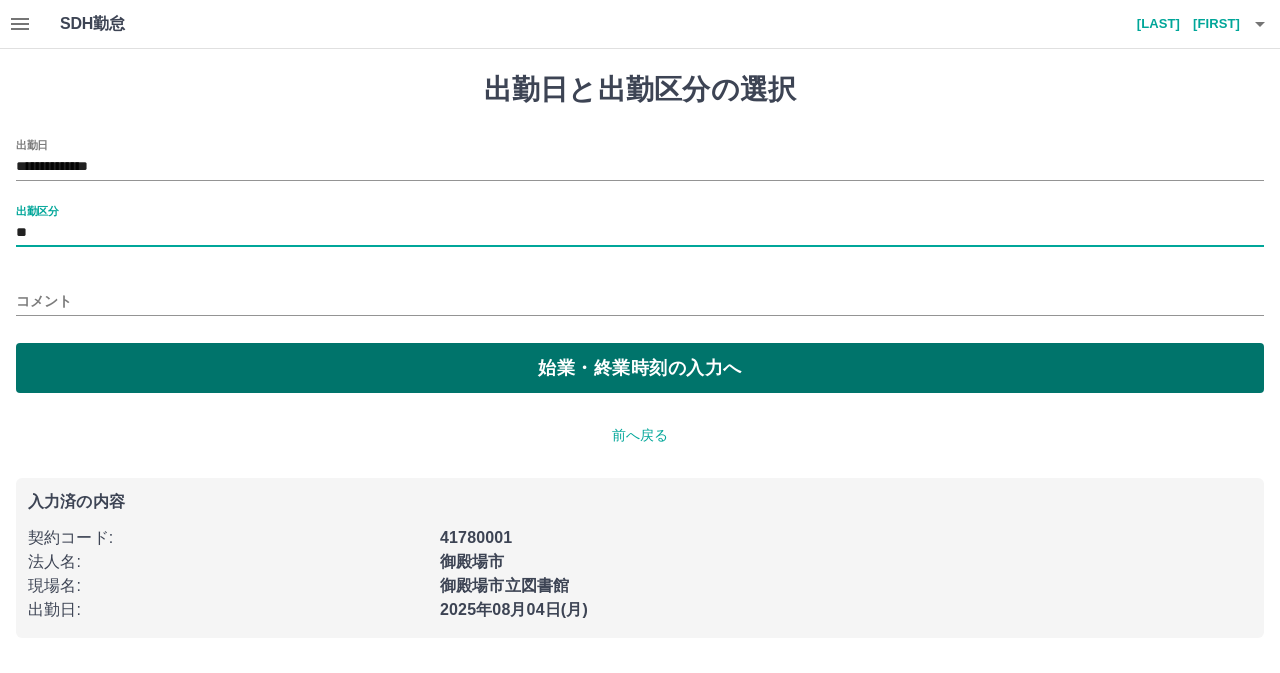 click on "始業・終業時刻の入力へ" at bounding box center (640, 368) 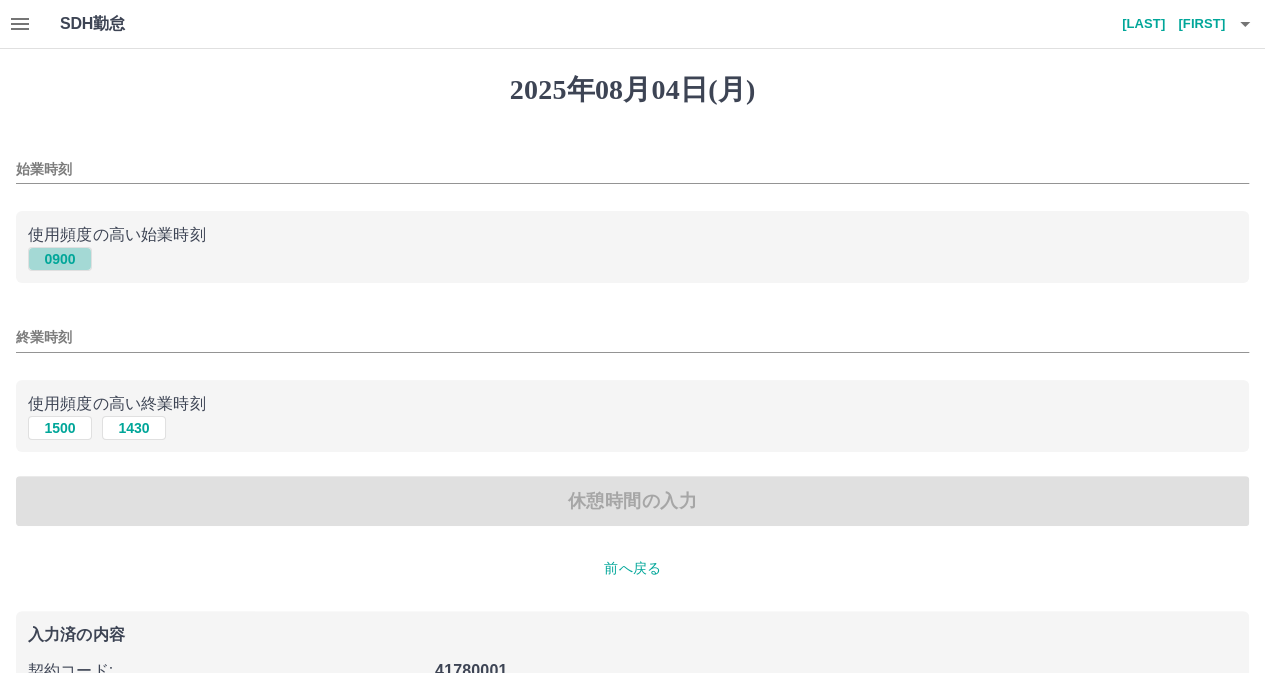 click on "0900" at bounding box center [60, 259] 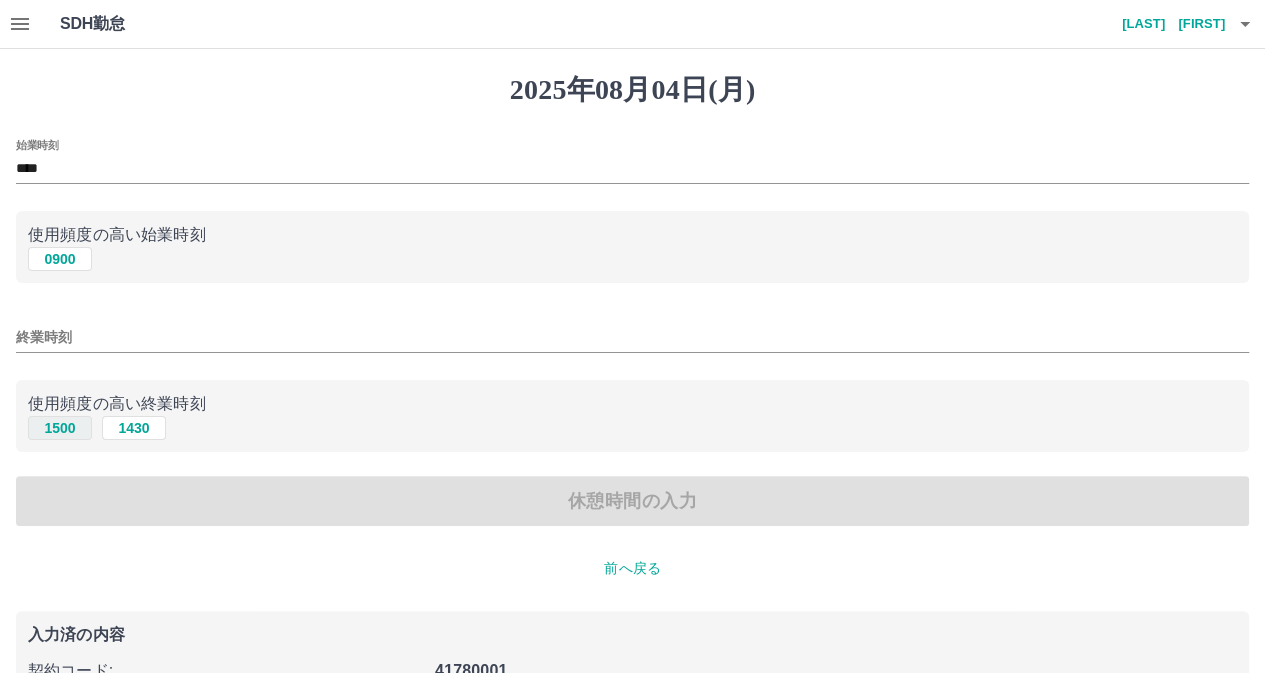 click on "1500" at bounding box center [60, 428] 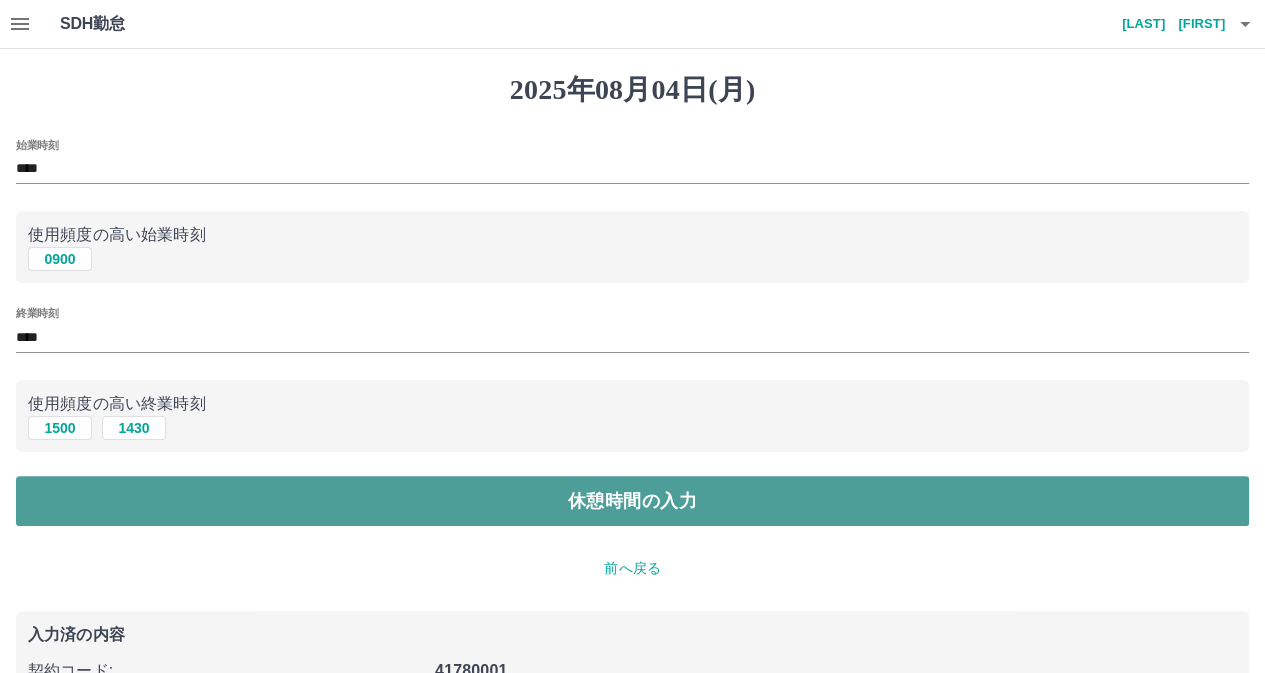 click on "休憩時間の入力" at bounding box center [632, 501] 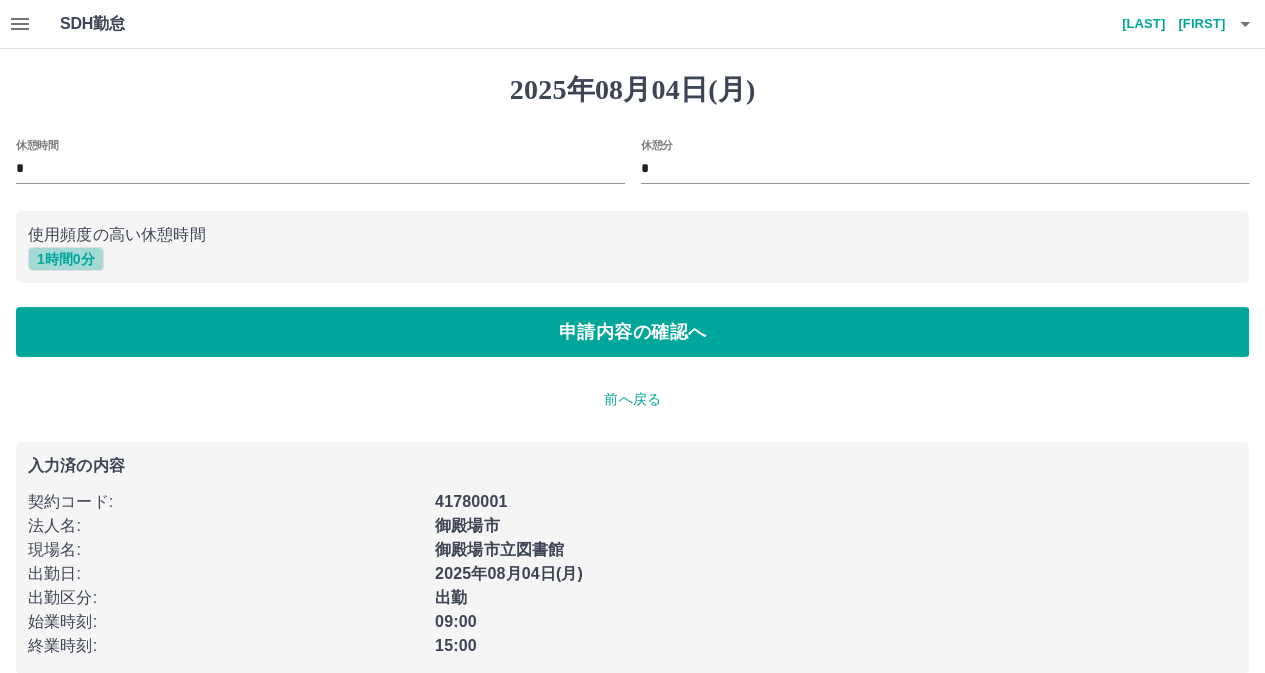 click on "1 時間 0 分" at bounding box center [66, 259] 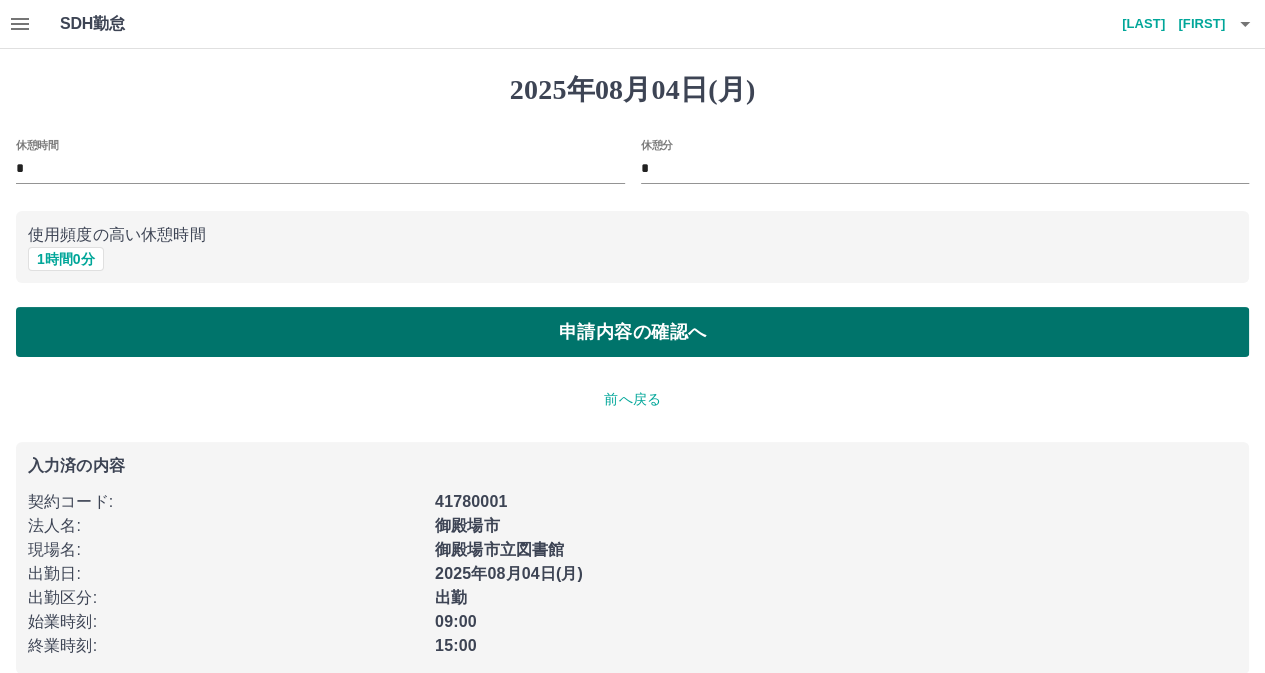 click on "申請内容の確認へ" at bounding box center [632, 332] 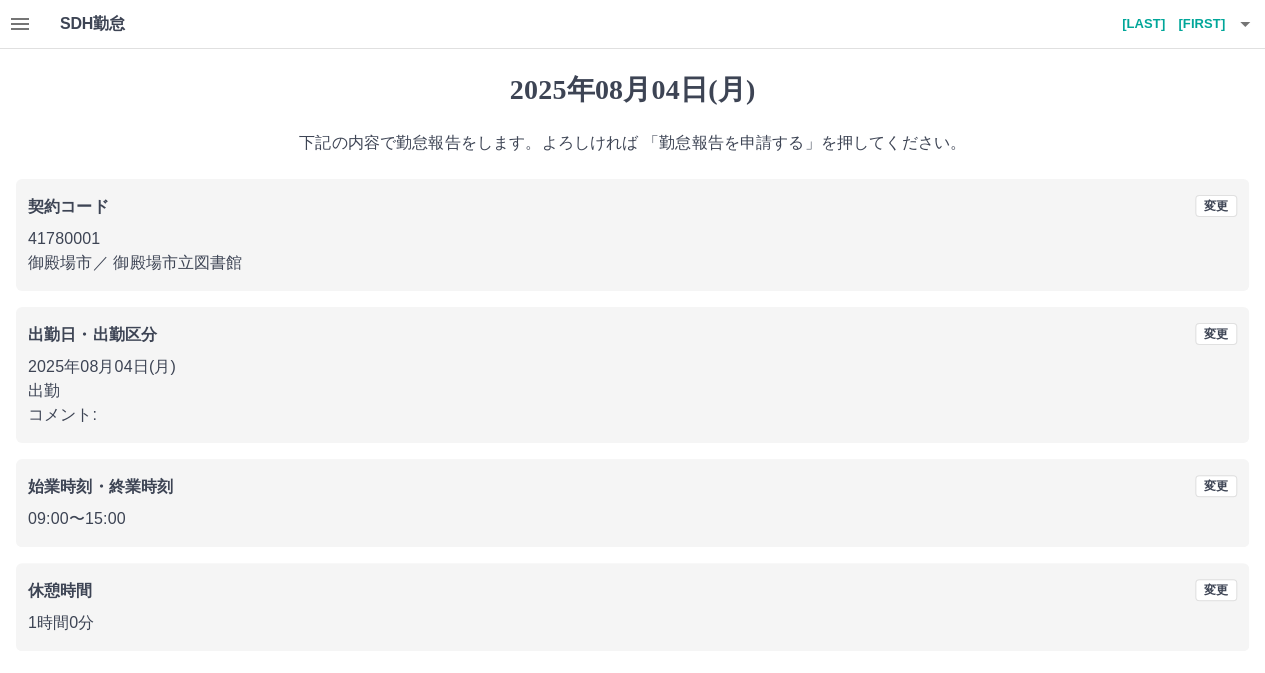 scroll, scrollTop: 74, scrollLeft: 0, axis: vertical 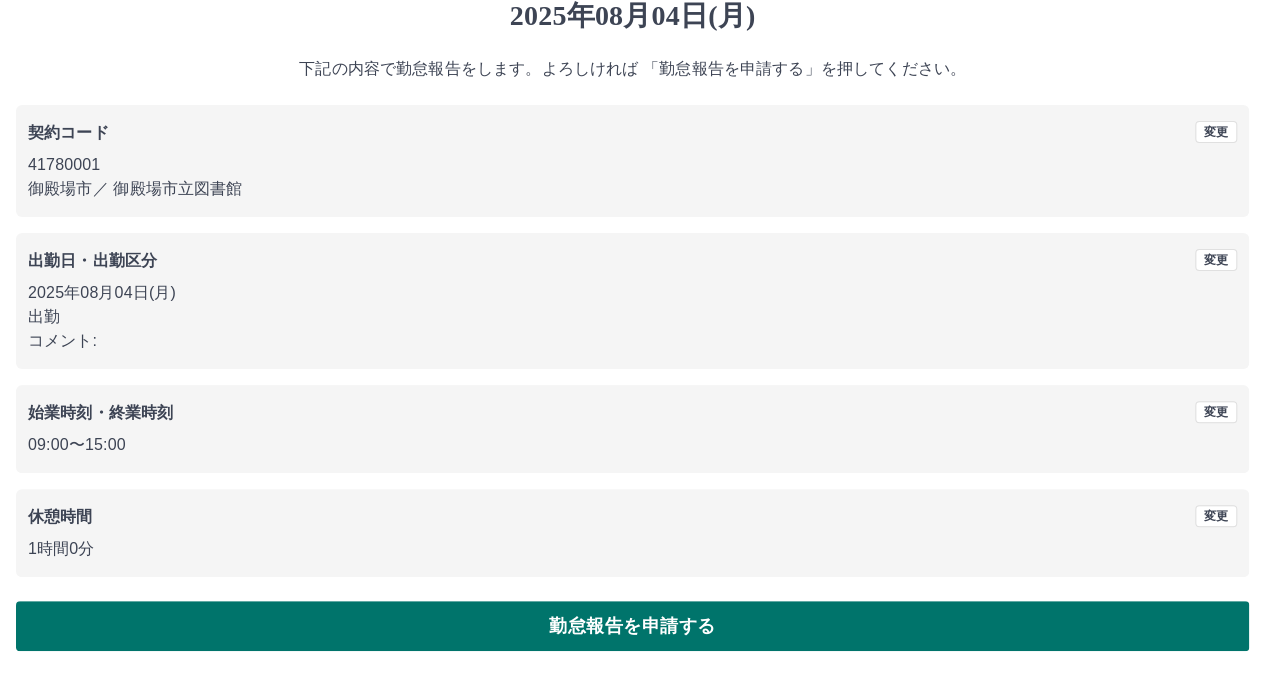 click on "勤怠報告を申請する" at bounding box center [632, 626] 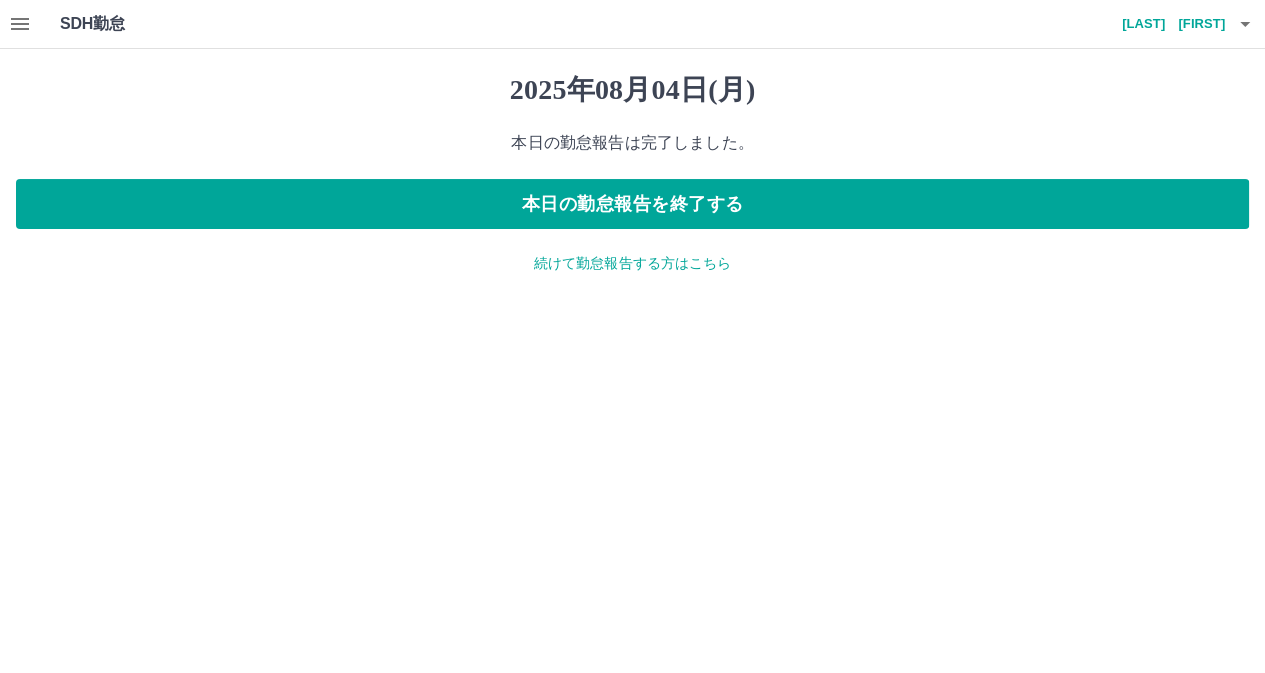 scroll, scrollTop: 0, scrollLeft: 0, axis: both 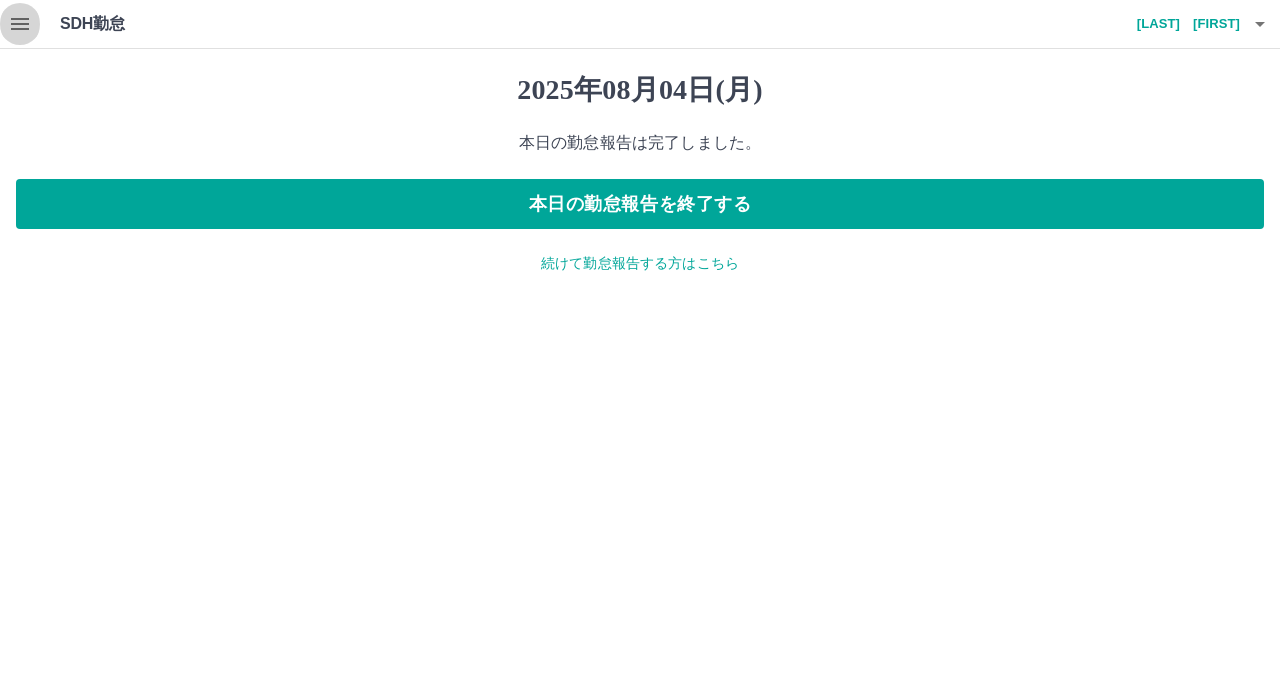 click 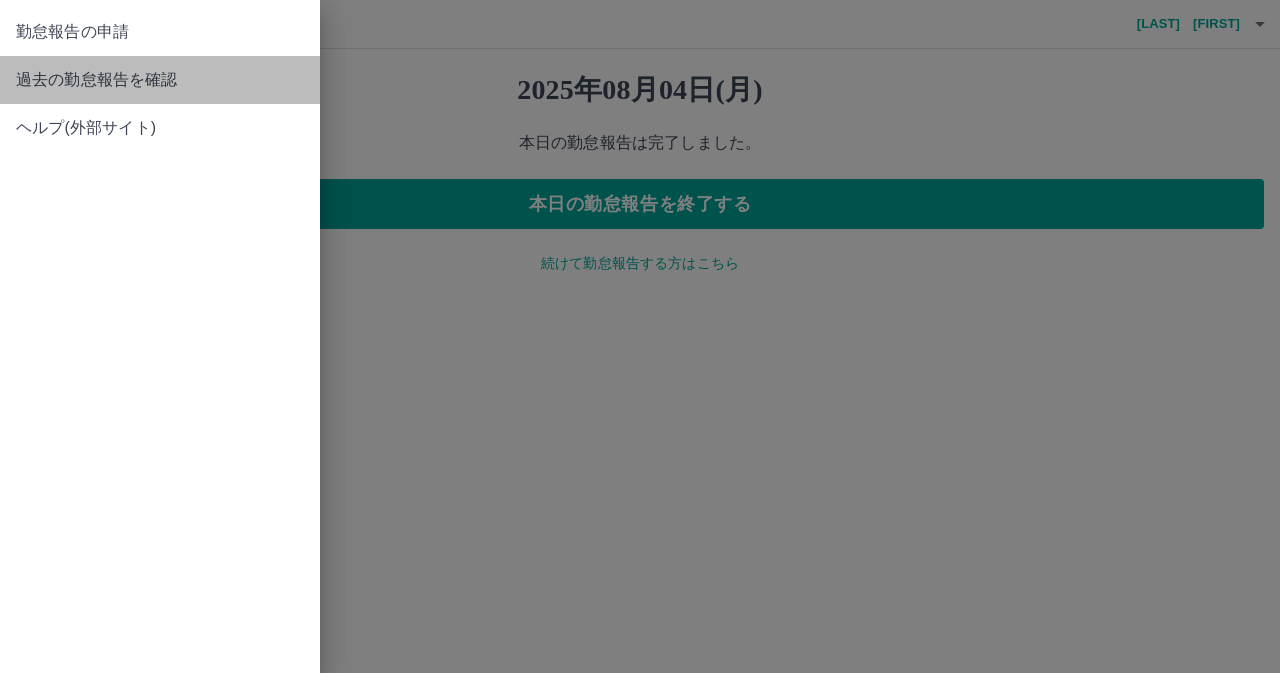 click on "過去の勤怠報告を確認" at bounding box center [160, 80] 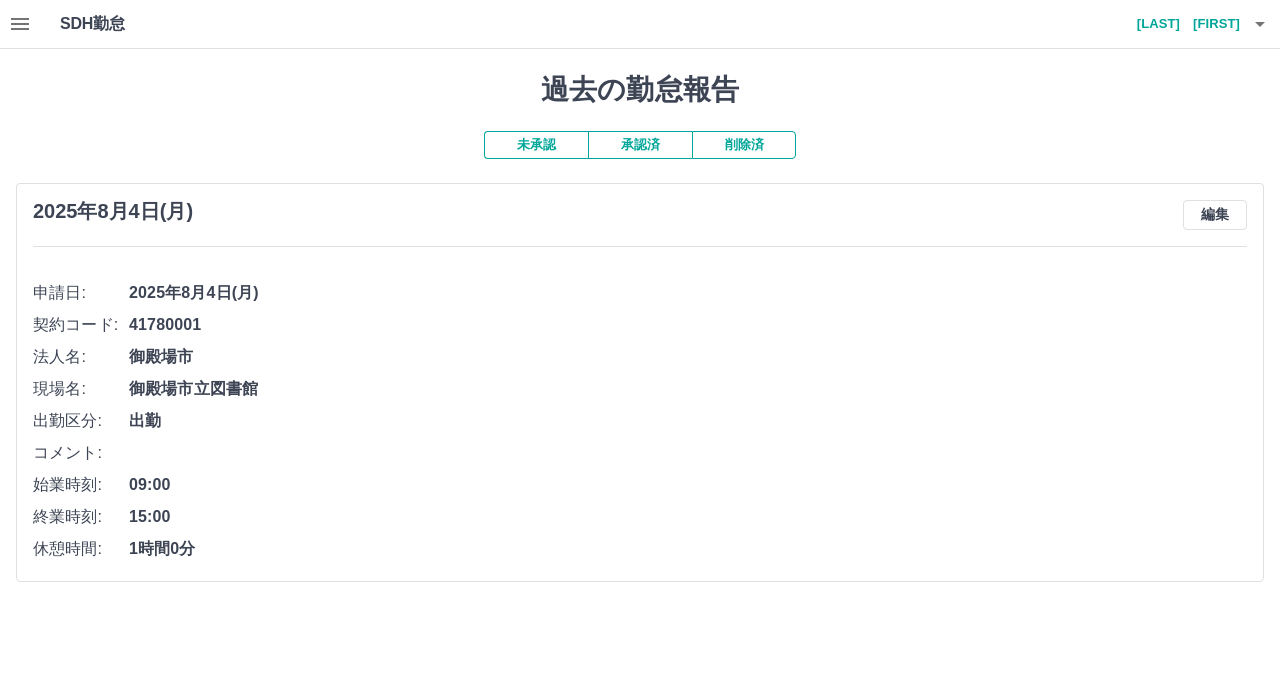 click on "未承認 承認済 削除済 2025年8月4日(月) 編集 申請日: 2025年8月4日(月) 契約コード: 41780001 法人名: 御殿場市 現場名: 御殿場市立図書館 出勤区分: 出勤 コメント: 始業時刻: 09:00 終業時刻: 15:00 休憩時間: 1時間0分" at bounding box center (640, 356) 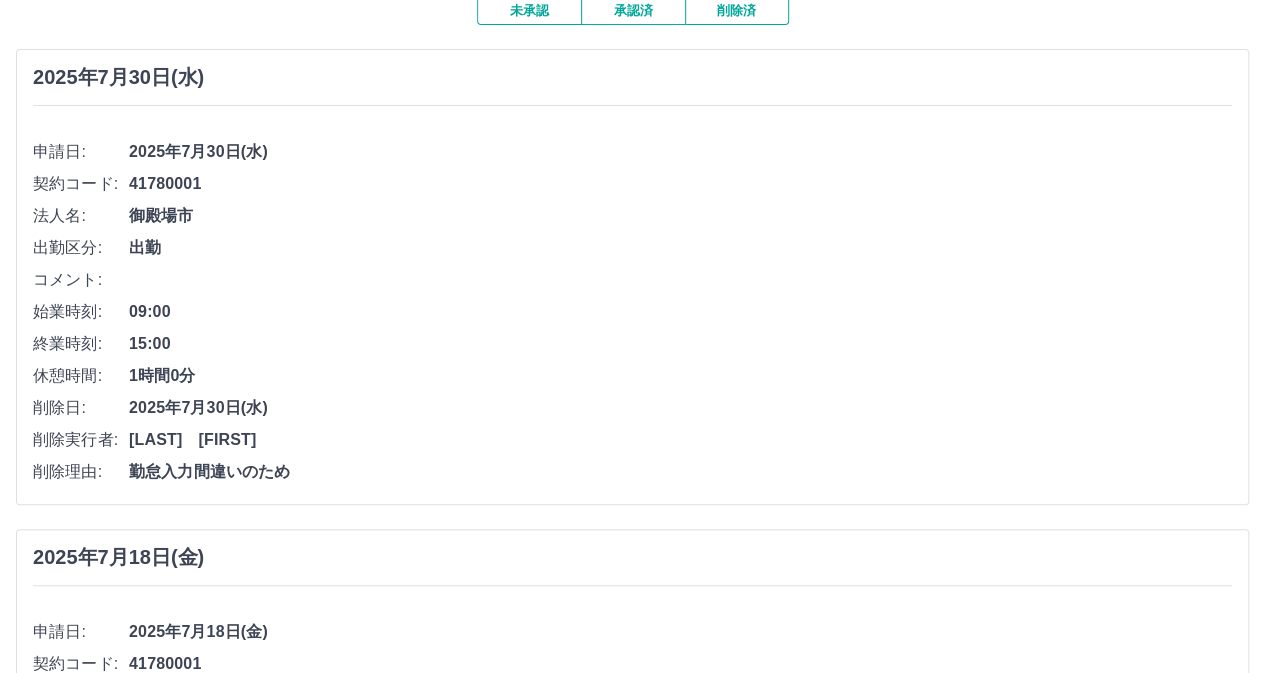 scroll, scrollTop: 0, scrollLeft: 0, axis: both 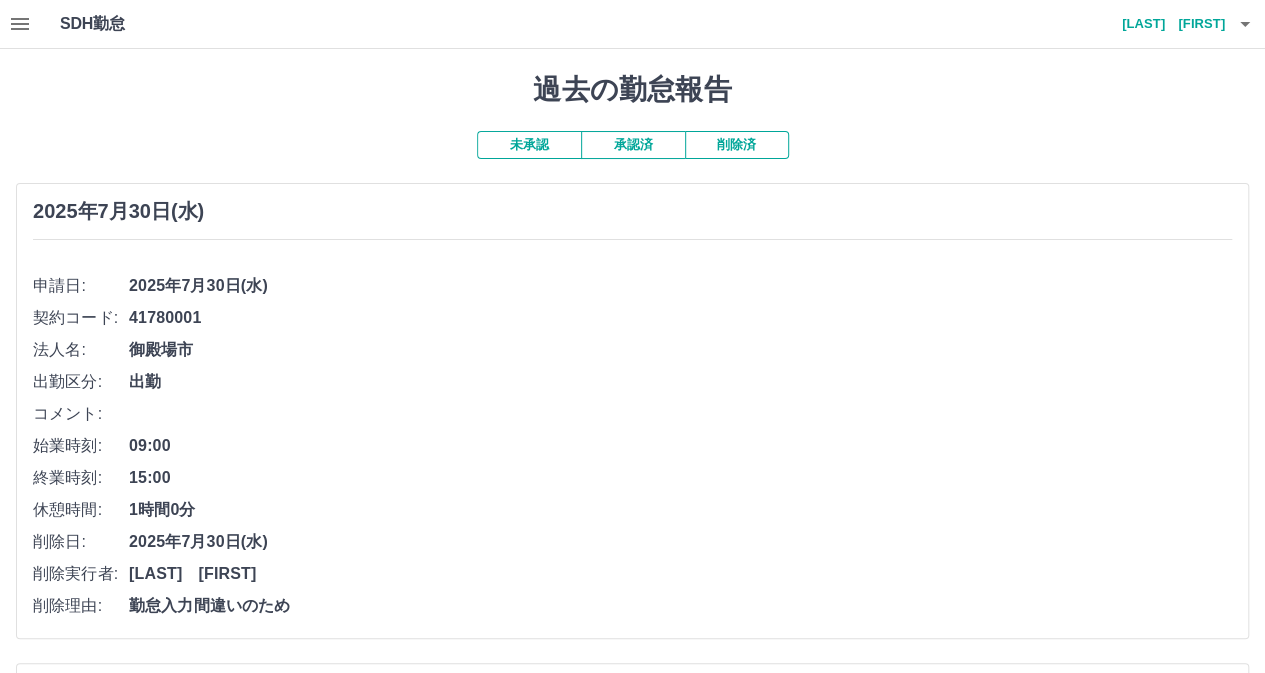 click on "承認済" at bounding box center (633, 145) 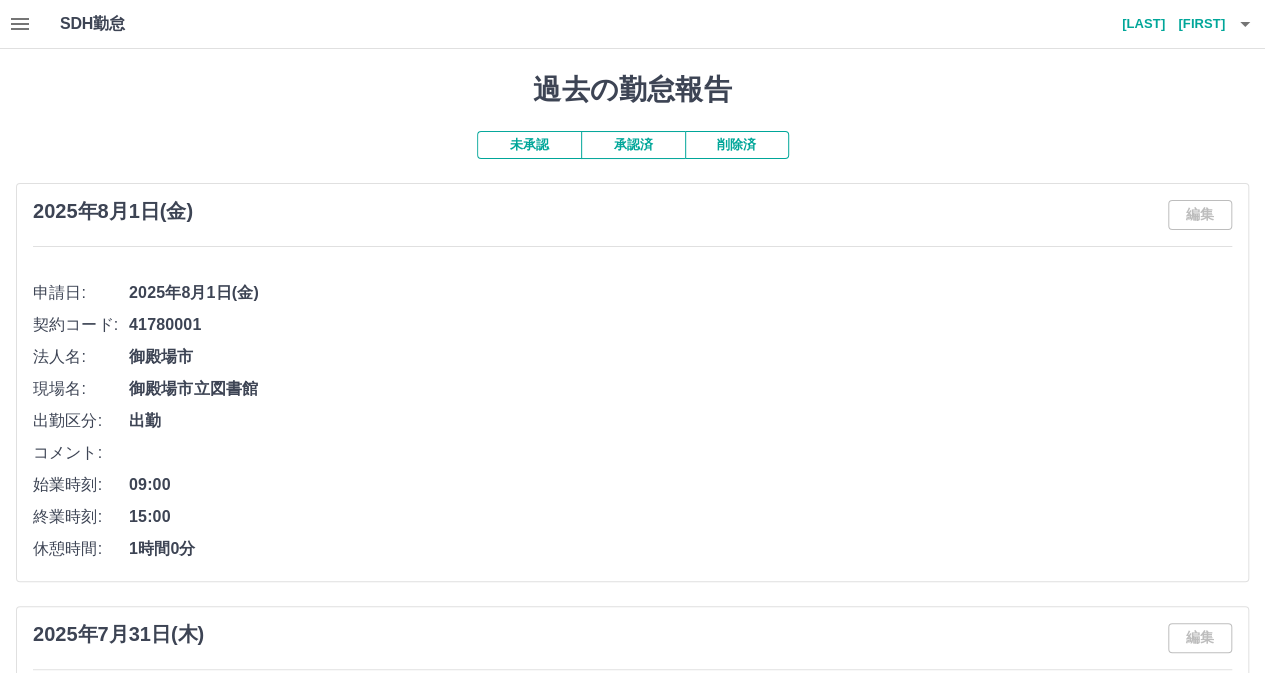 click on "未承認 承認済 削除済 2025年8月1日(金) 編集 申請日: 2025年8月1日(金) 契約コード: 41780001 法人名: 御殿場市 現場名: 御殿場市立図書館 出勤区分: 出勤 コメント: 始業時刻: 09:00 終業時刻: 15:00 休憩時間: 1時間0分 2025年7月31日(木) 編集 申請日: 2025年7月31日(木) 契約コード: 41780001 法人名: 御殿場市 現場名: 御殿場市立図書館 出勤区分: 出勤 コメント: 始業時刻: 09:00 終業時刻: 15:00 休憩時間: 1時間0分 2025年7月30日(水) 編集 申請日: 2025年7月30日(水) 契約コード: 41780001 法人名: 御殿場市 現場名: 御殿場市立図書館 出勤区分: 出勤 コメント: 始業時刻: 09:00 終業時刻: 14:30 休憩時間: 1時間0分 2025年7月29日(火) 編集 申請日: 2025年7月29日(火) 契約コード: 41780001 法人名: 御殿場市 現場名: 御殿場市立図書館 出勤区分: 出勤 コメント: 始業時刻: 09:00 終業時刻: 15:00 休憩時間: 1時間0分" at bounding box center [632, 4909] 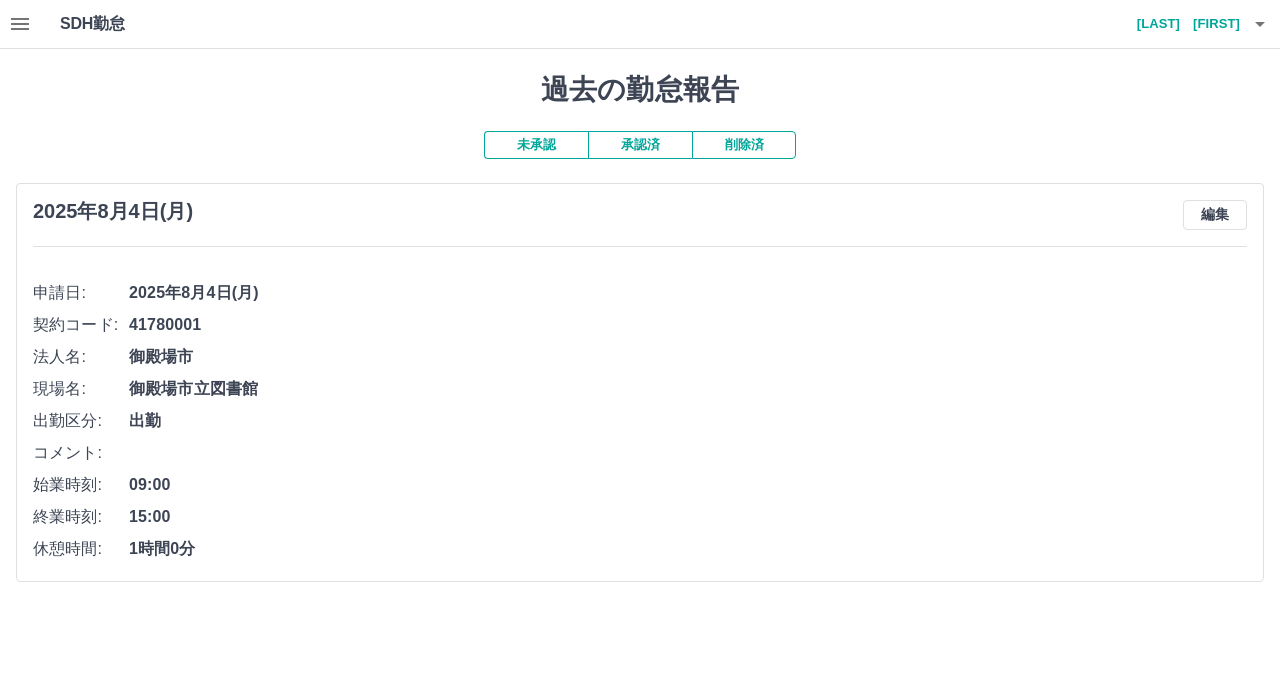 click on "承認済" at bounding box center [640, 145] 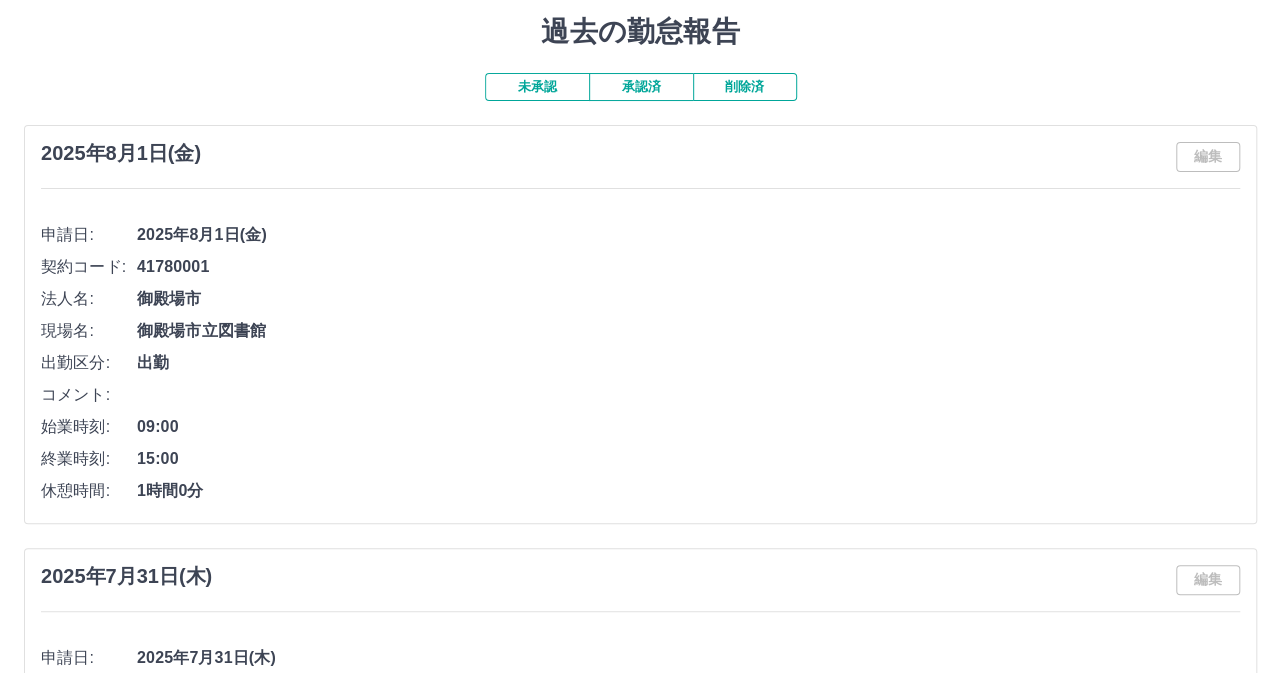 scroll, scrollTop: 0, scrollLeft: 0, axis: both 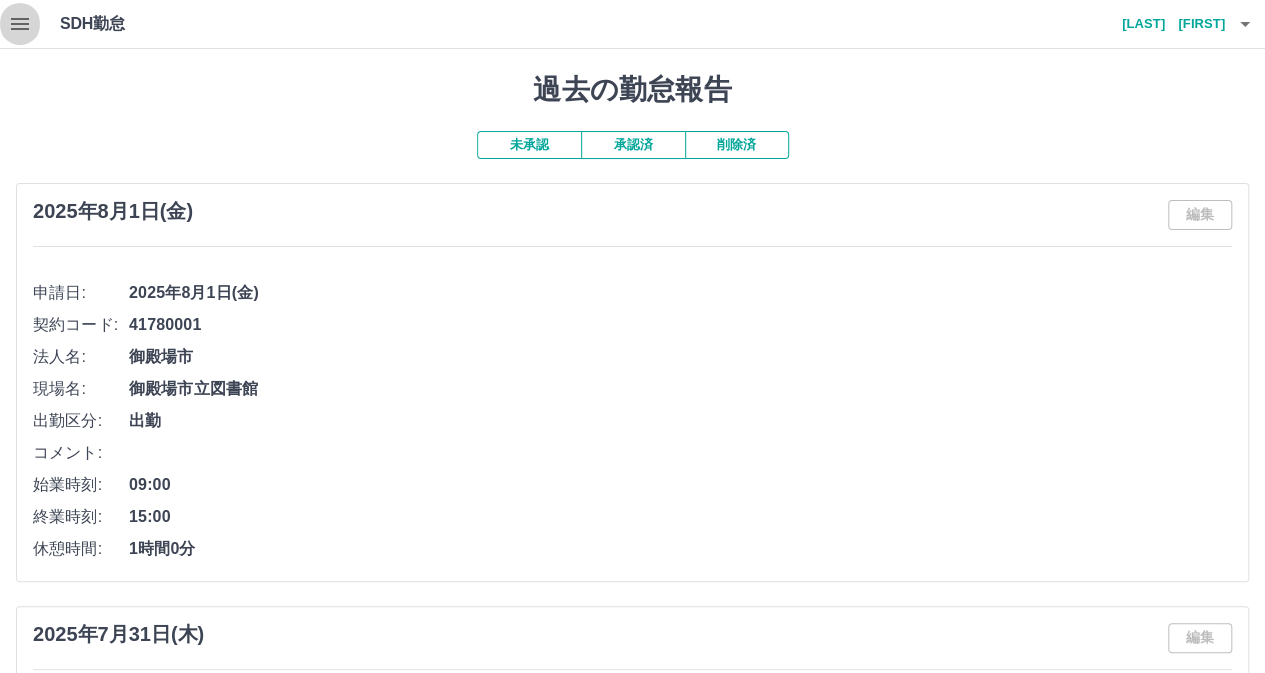 click 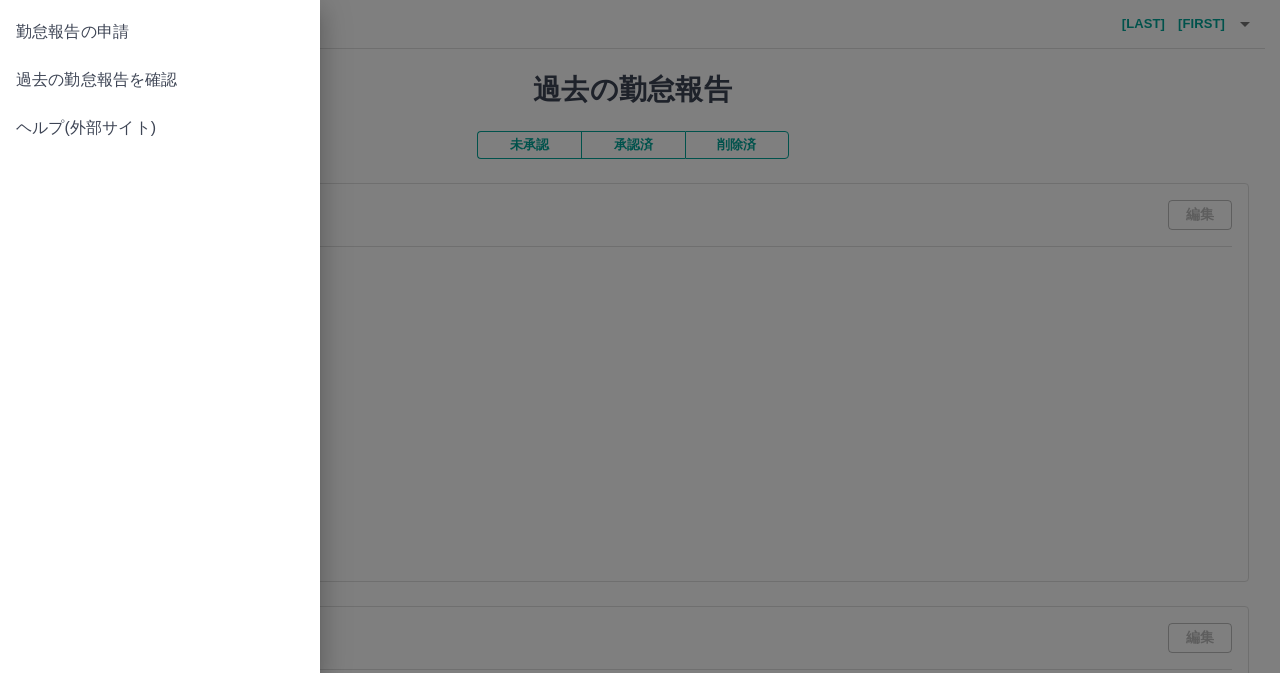 click on "勤怠報告の申請" at bounding box center (160, 32) 